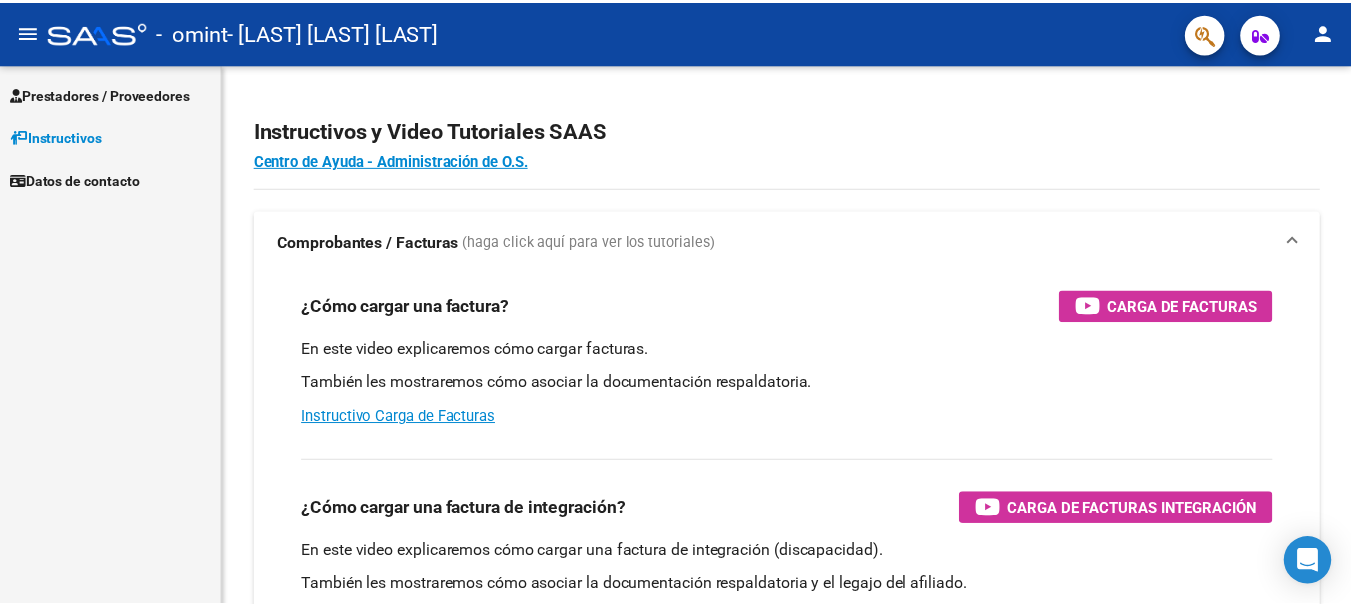 scroll, scrollTop: 0, scrollLeft: 0, axis: both 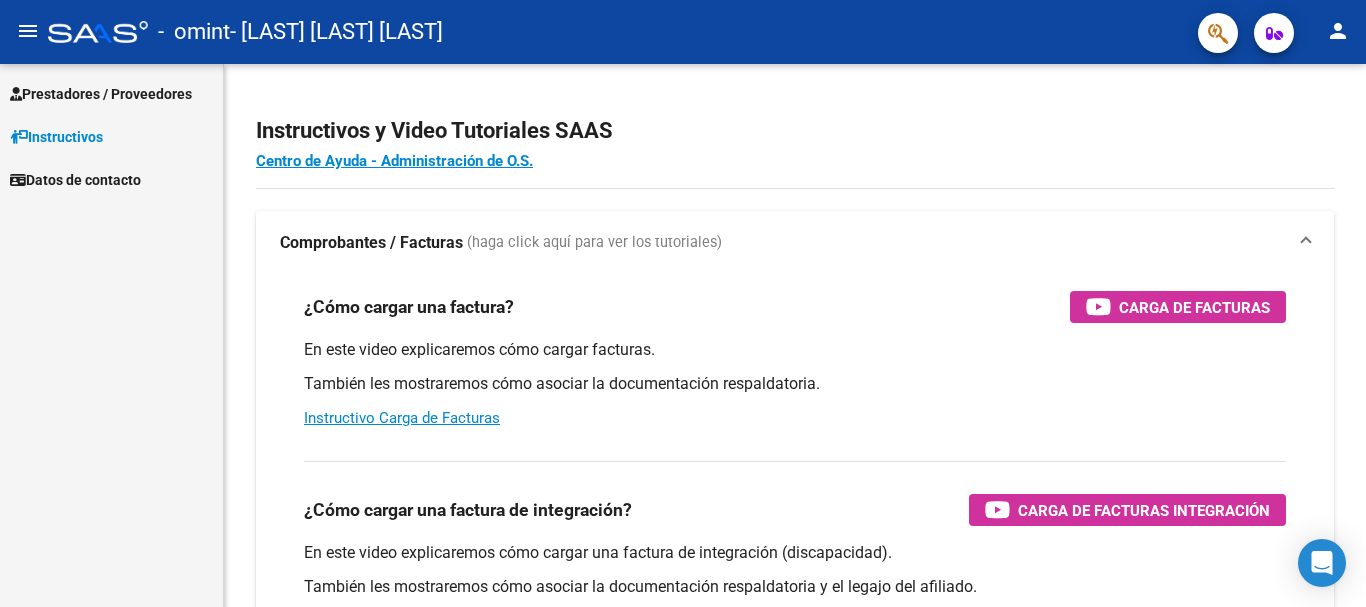 click on "person" 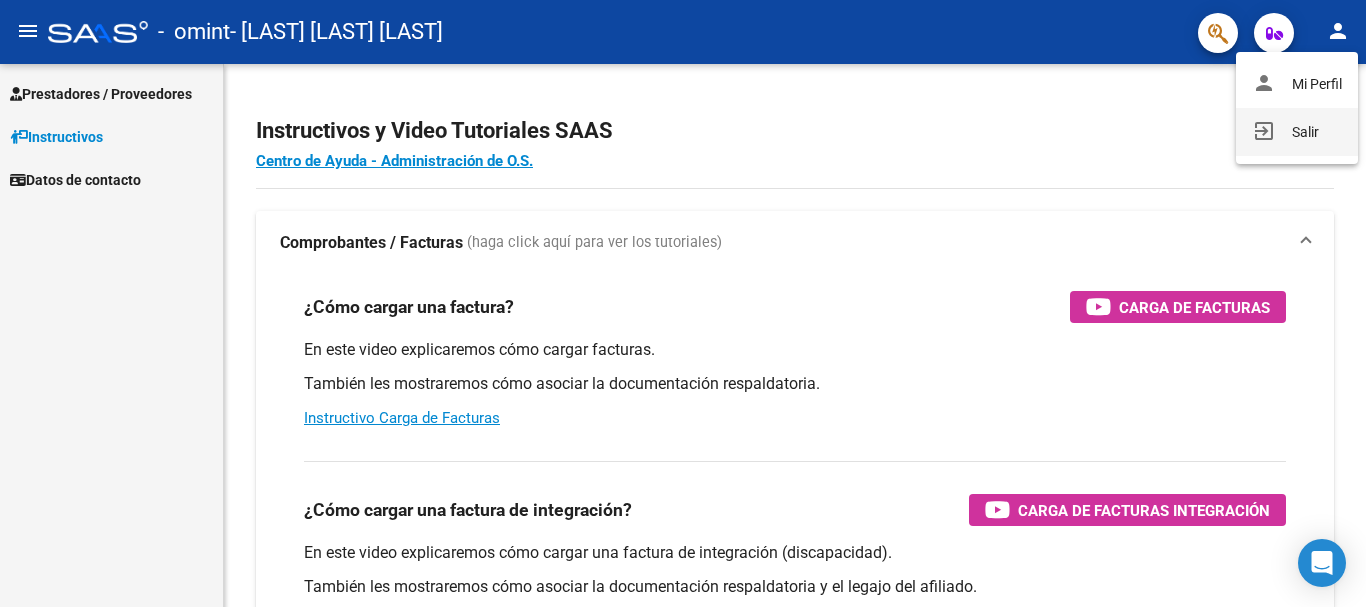 click on "exit_to_app  Salir" at bounding box center (1297, 132) 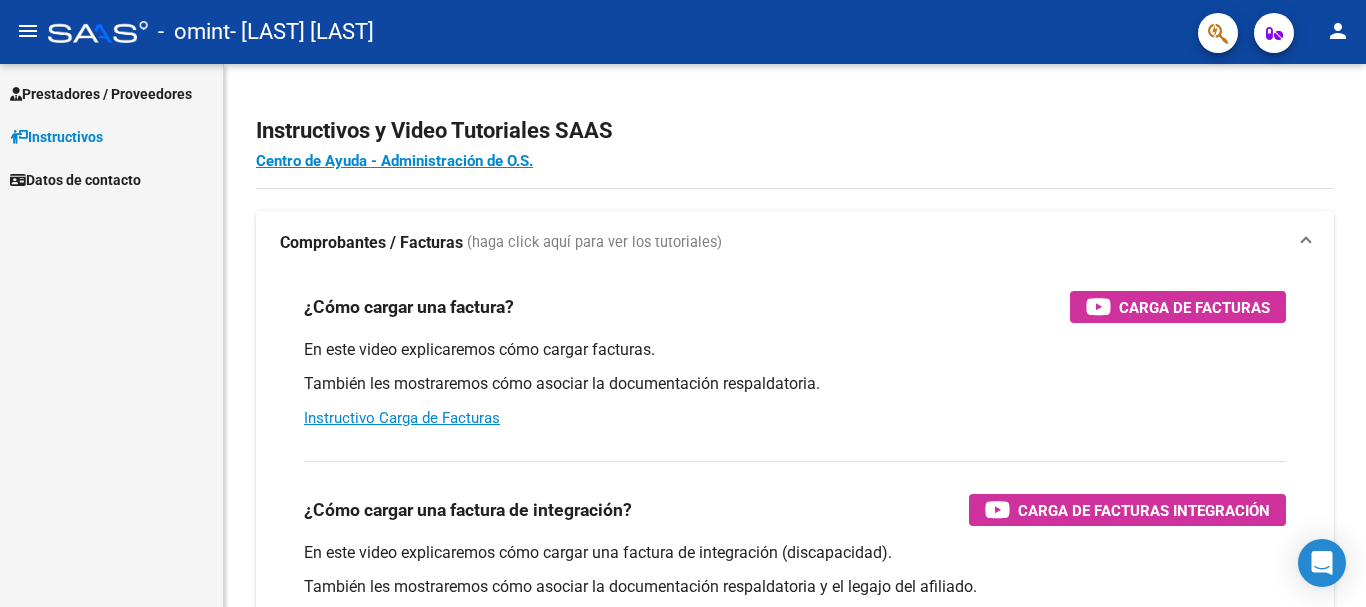 scroll, scrollTop: 0, scrollLeft: 0, axis: both 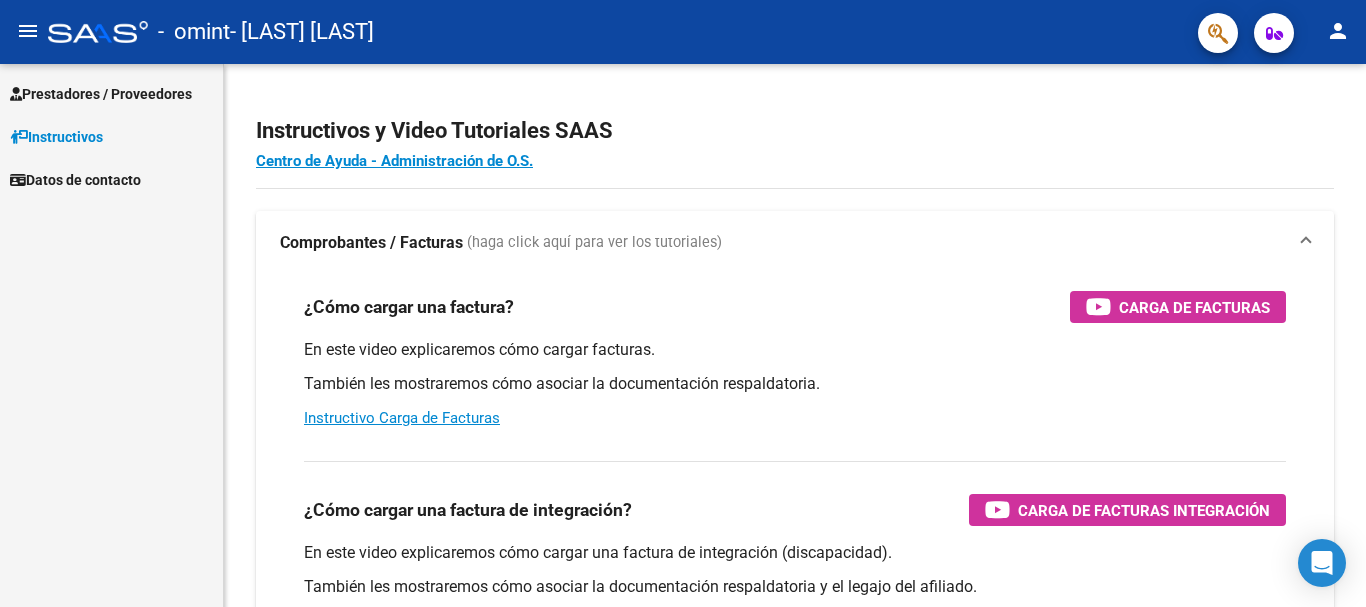 click on "Prestadores / Proveedores" at bounding box center (101, 94) 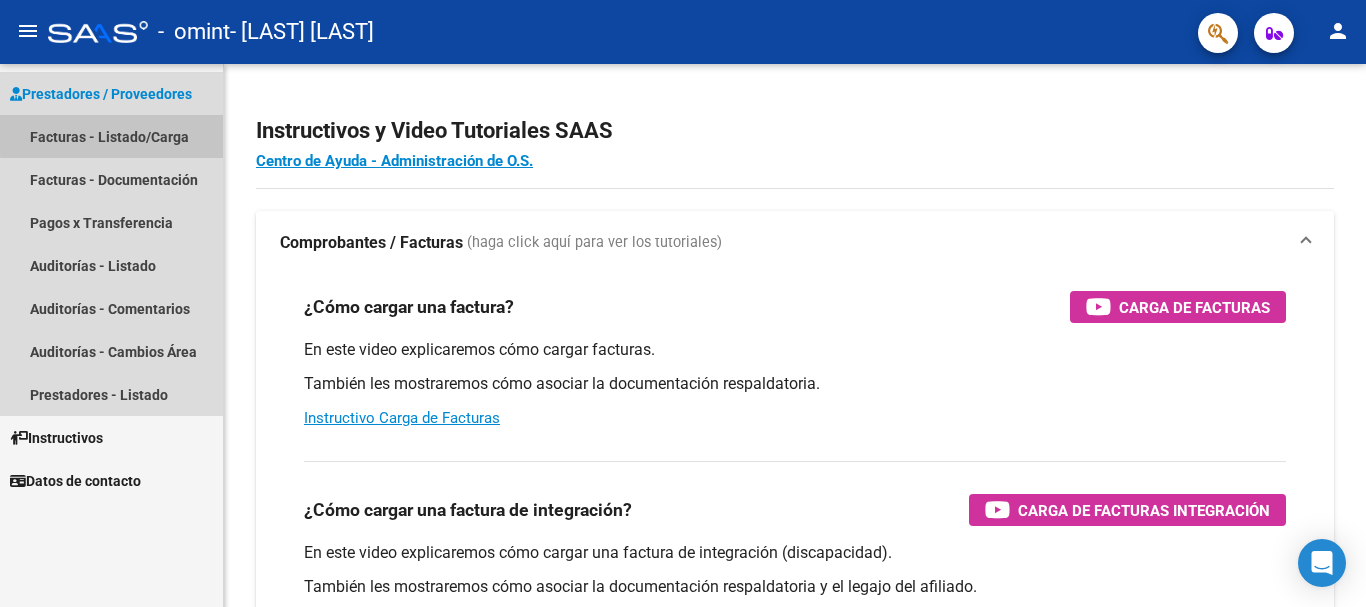 click on "Facturas - Listado/Carga" at bounding box center [111, 136] 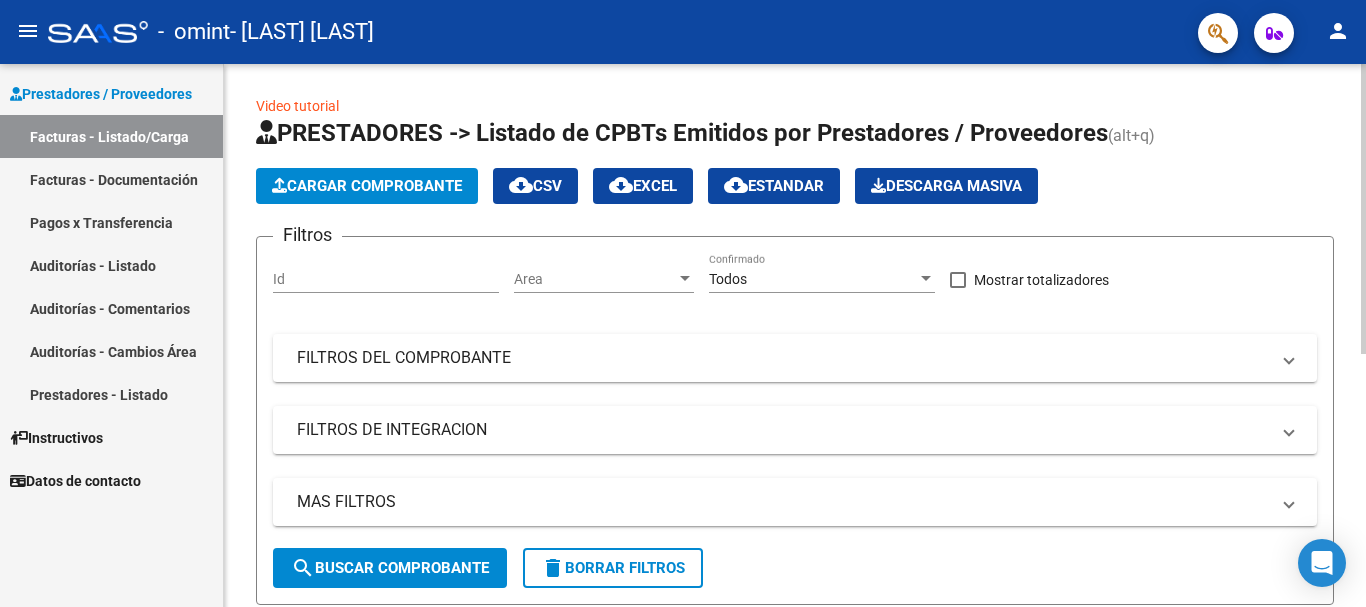 scroll, scrollTop: 0, scrollLeft: 0, axis: both 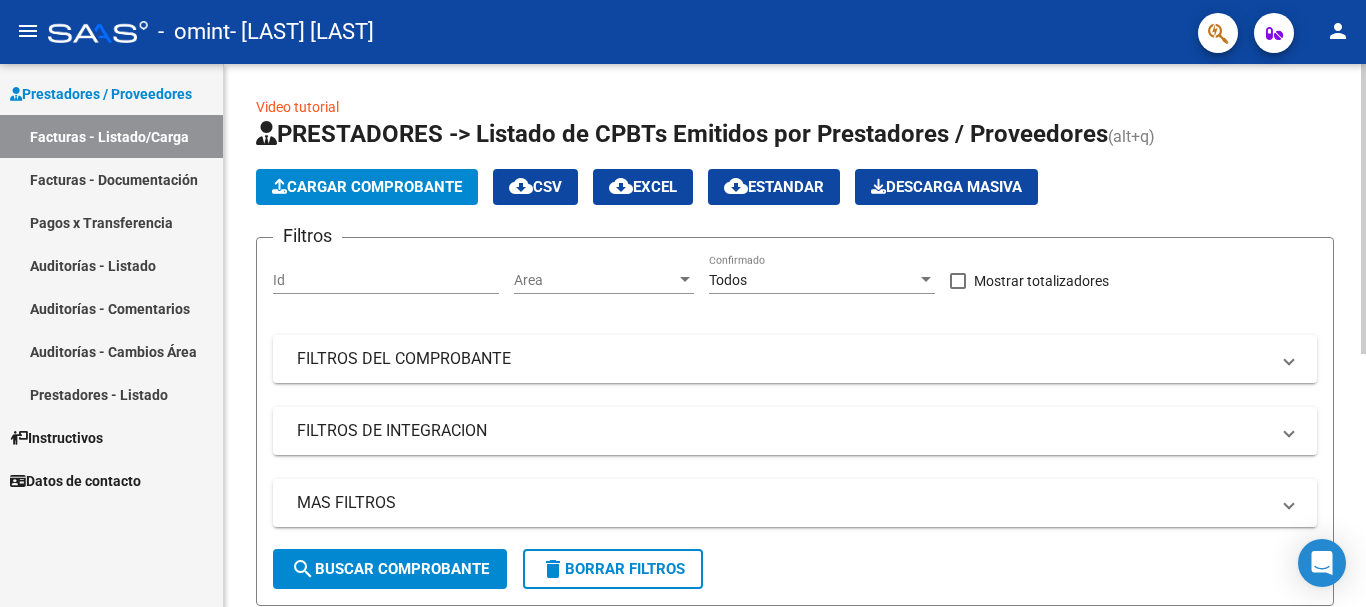click on "Cargar Comprobante" 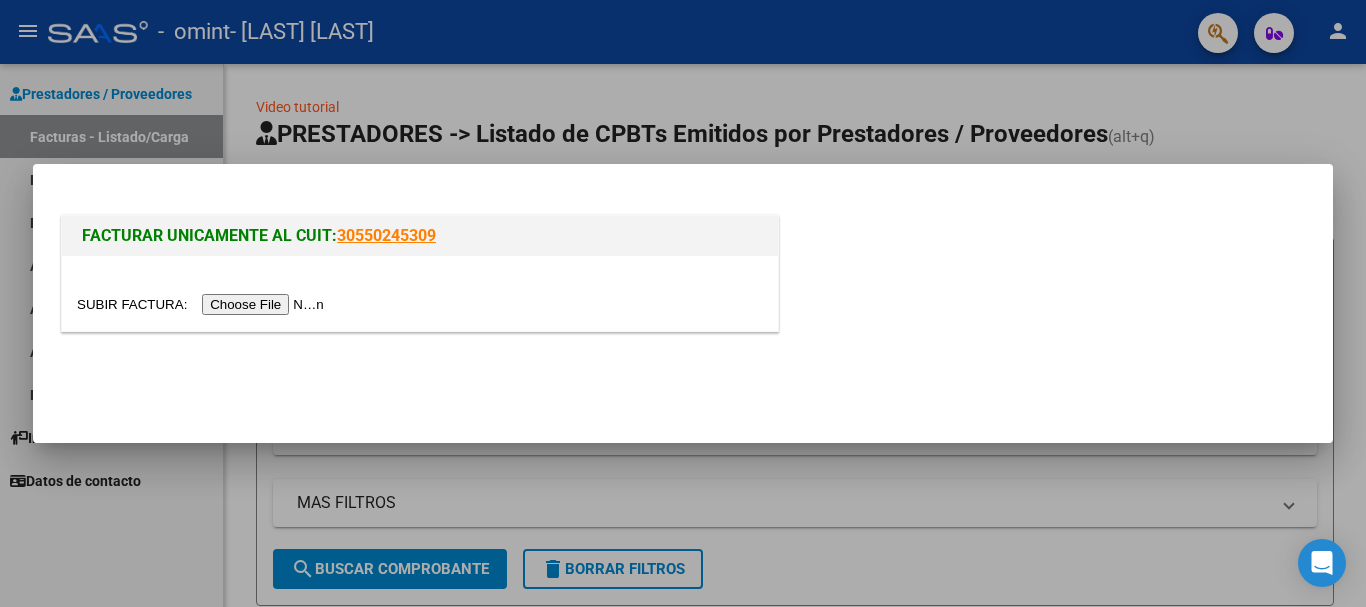 click at bounding box center [203, 304] 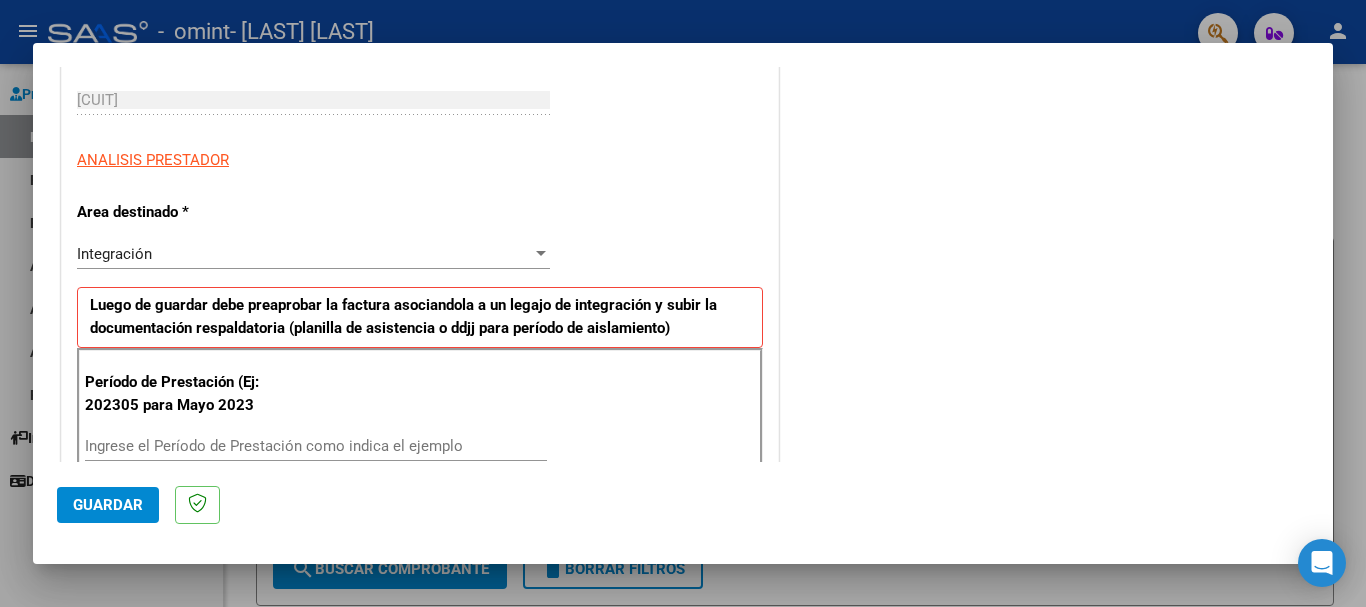 scroll, scrollTop: 400, scrollLeft: 0, axis: vertical 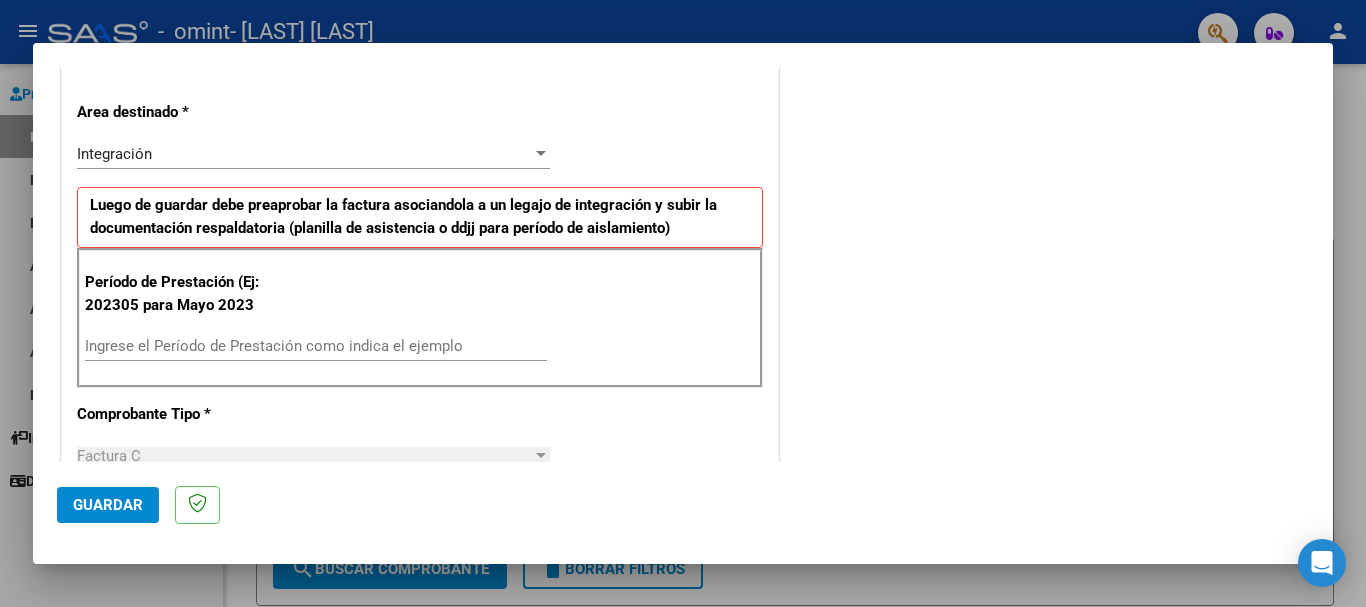 click on "Ingrese el Período de Prestación como indica el ejemplo" at bounding box center (316, 346) 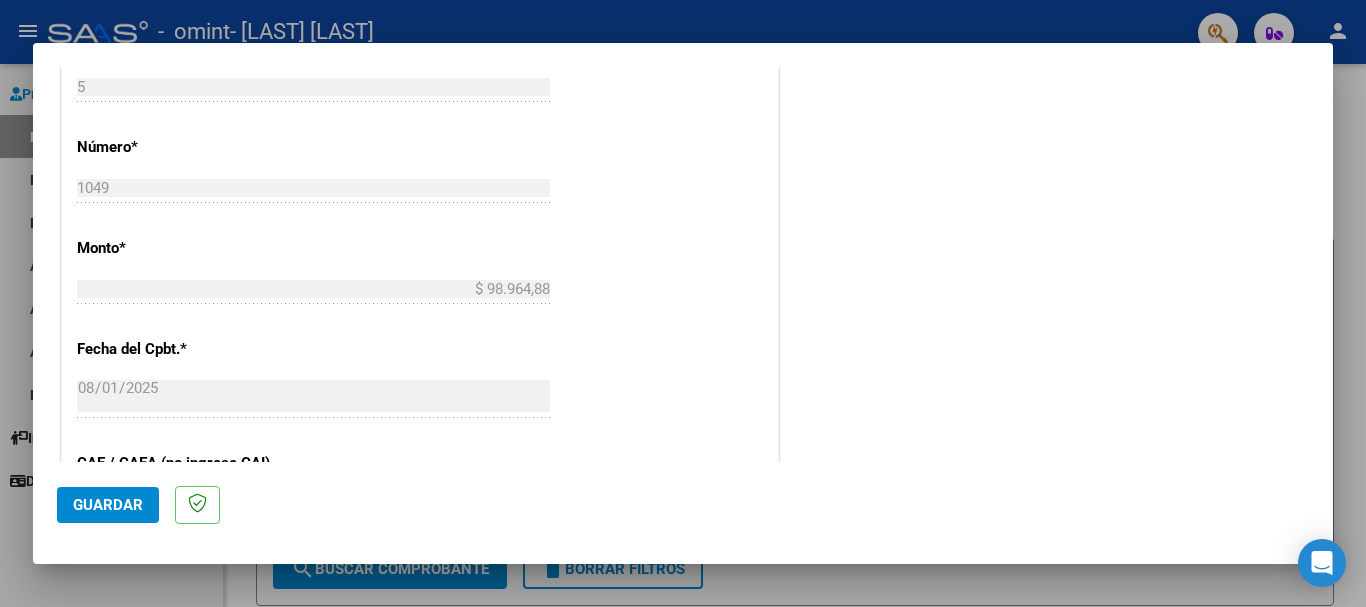 scroll, scrollTop: 1000, scrollLeft: 0, axis: vertical 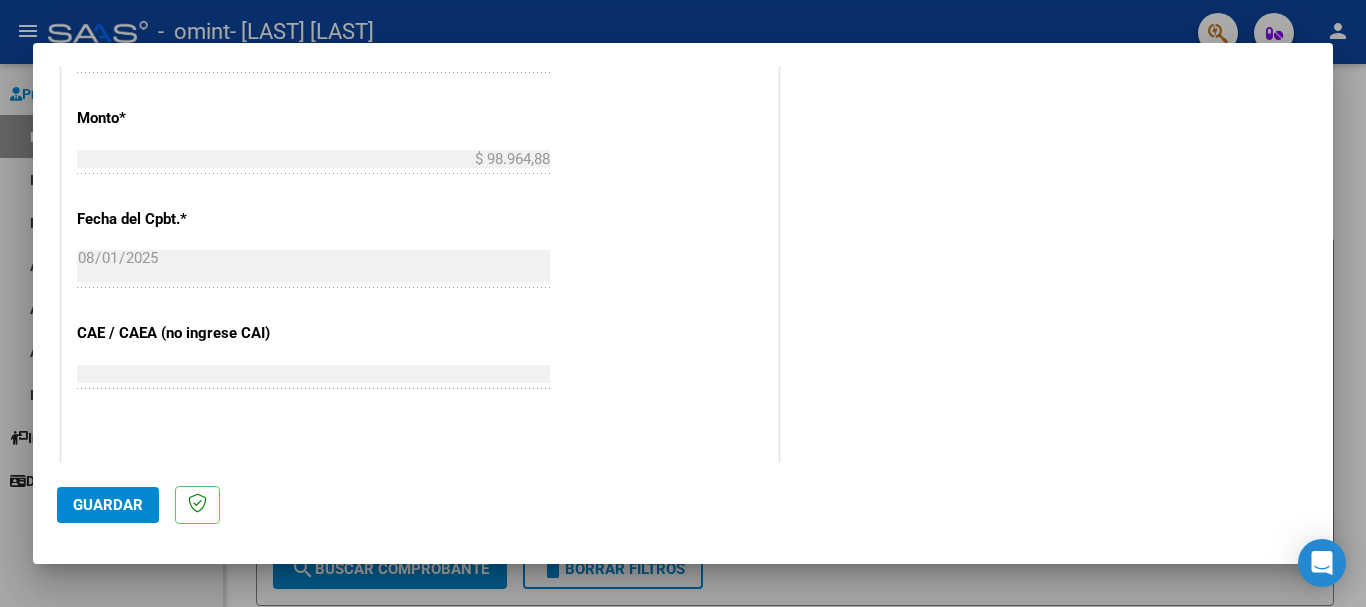 type on "202507" 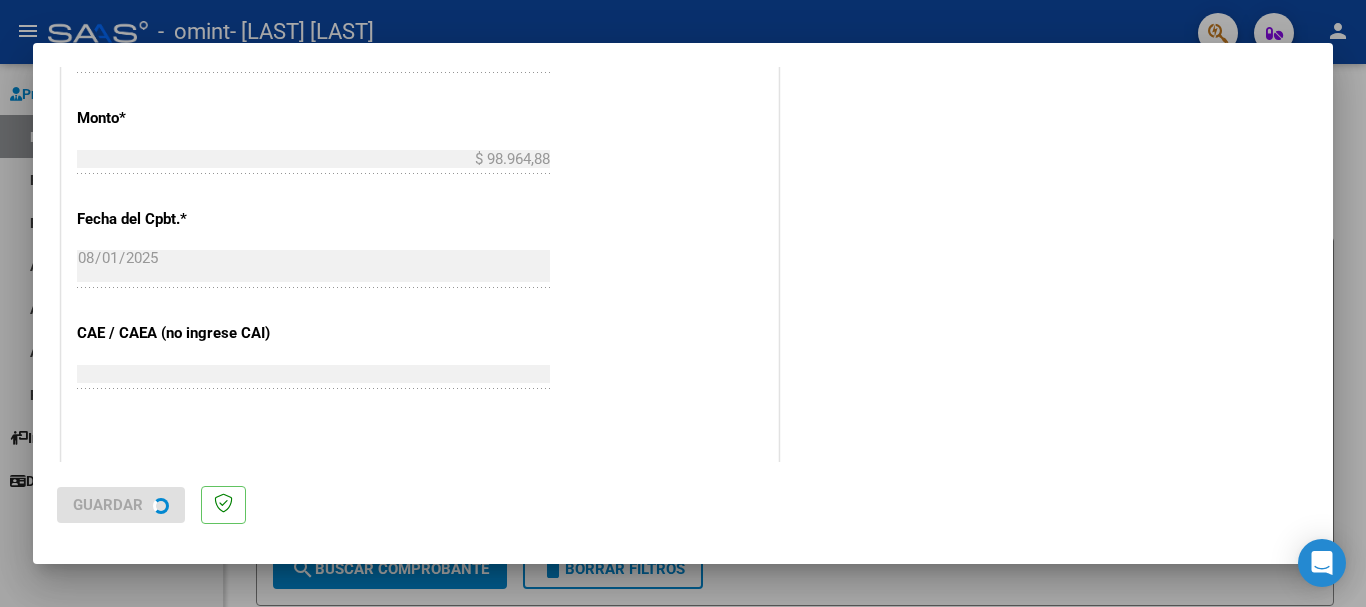 scroll, scrollTop: 0, scrollLeft: 0, axis: both 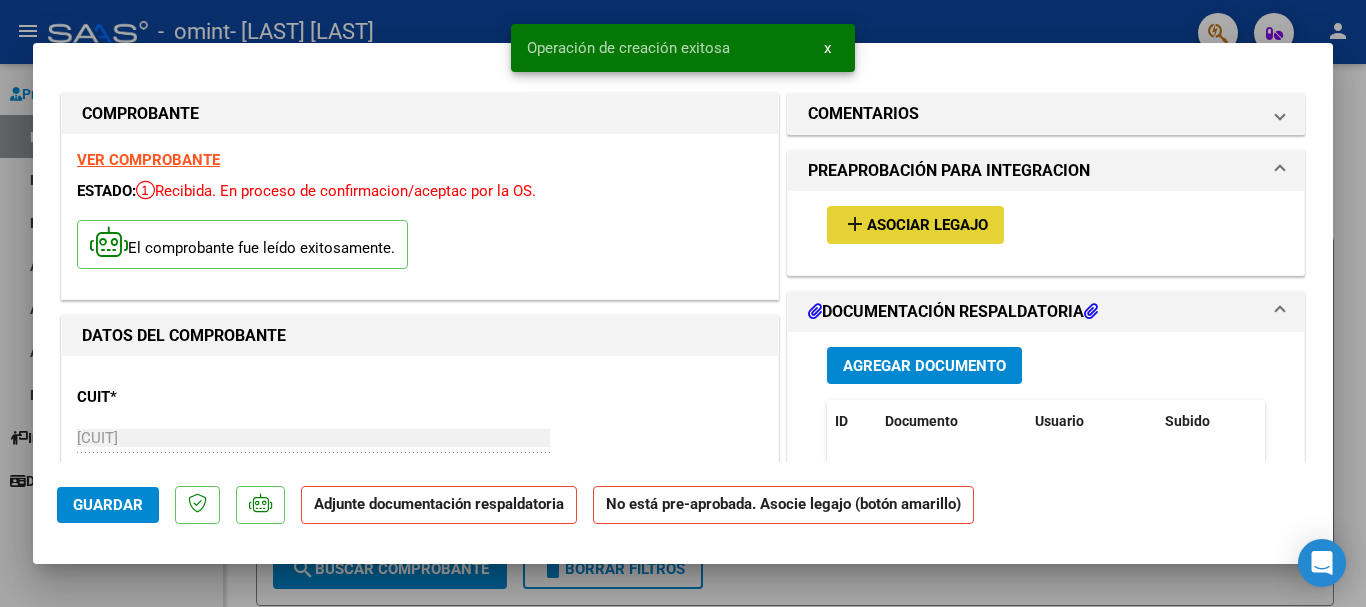 click on "Asociar Legajo" at bounding box center [927, 226] 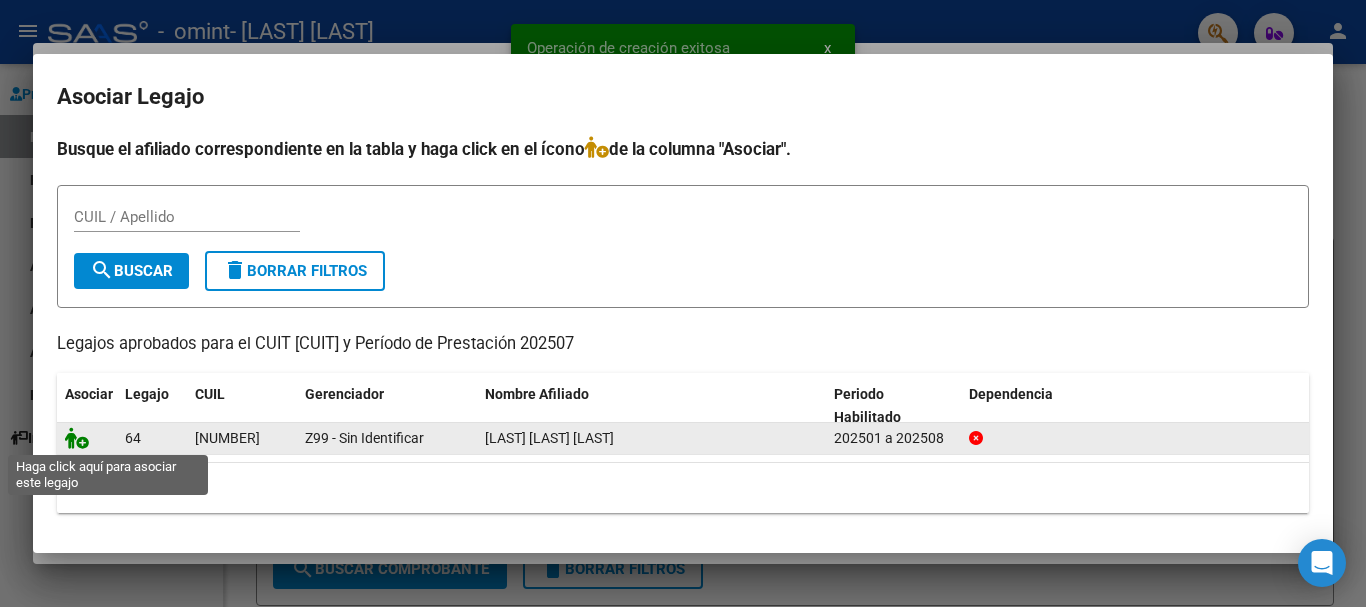 click 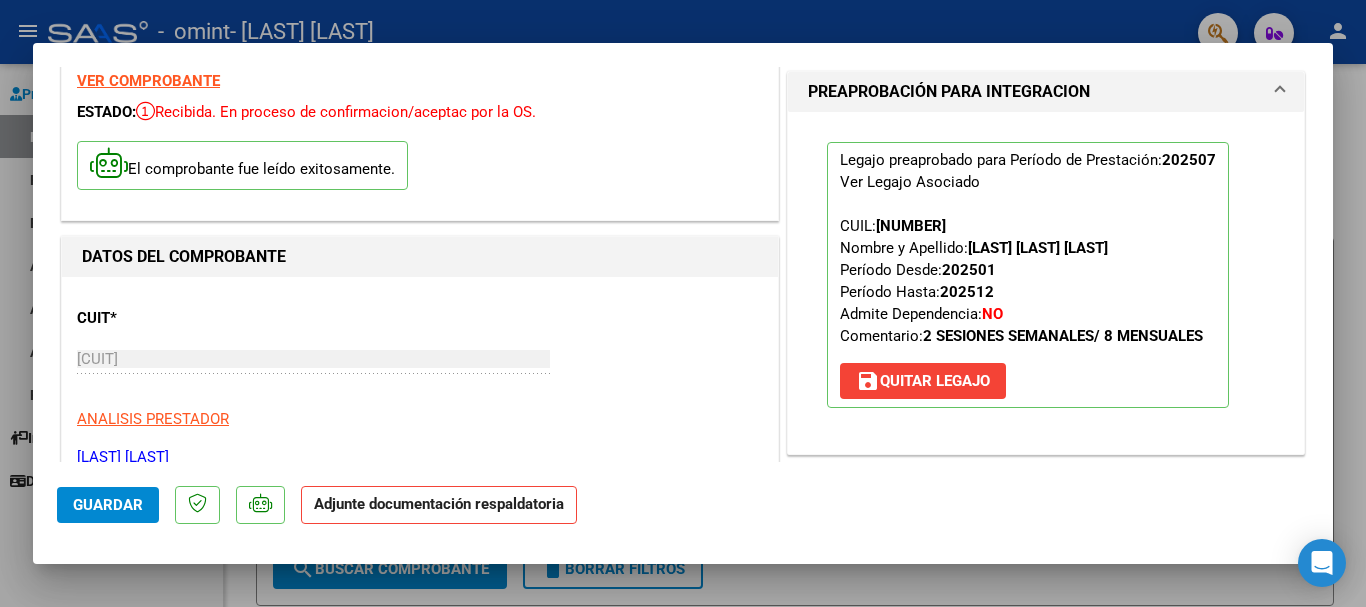 scroll, scrollTop: 200, scrollLeft: 0, axis: vertical 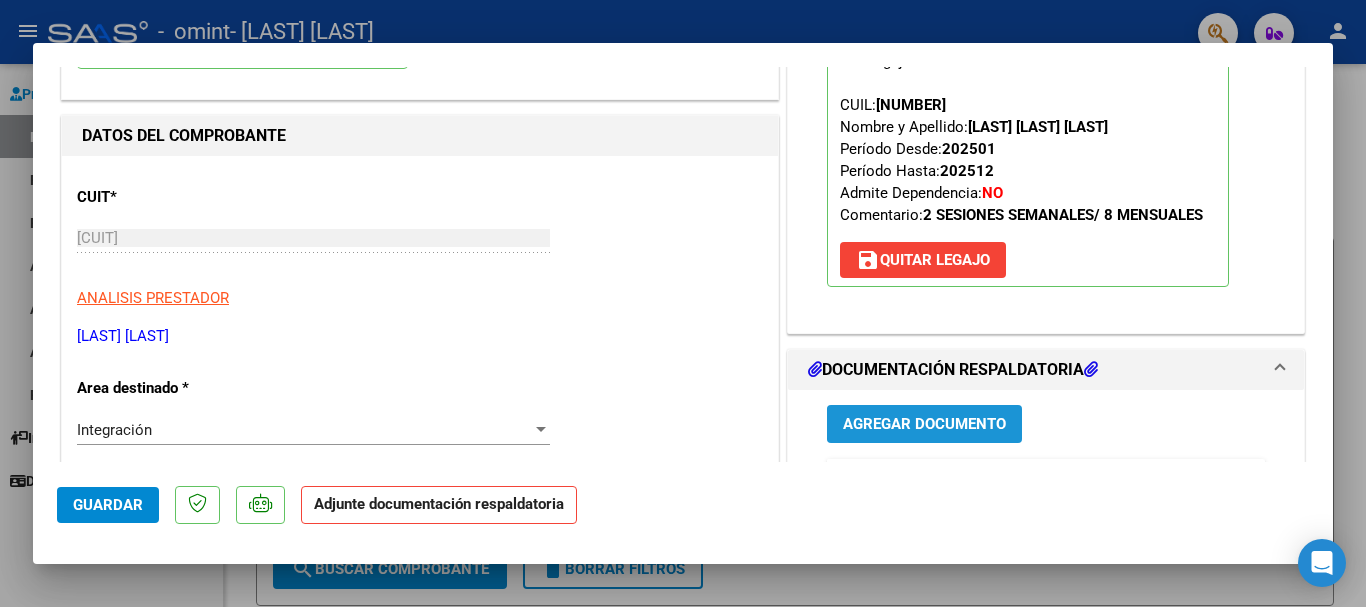 click on "Agregar Documento" at bounding box center [924, 425] 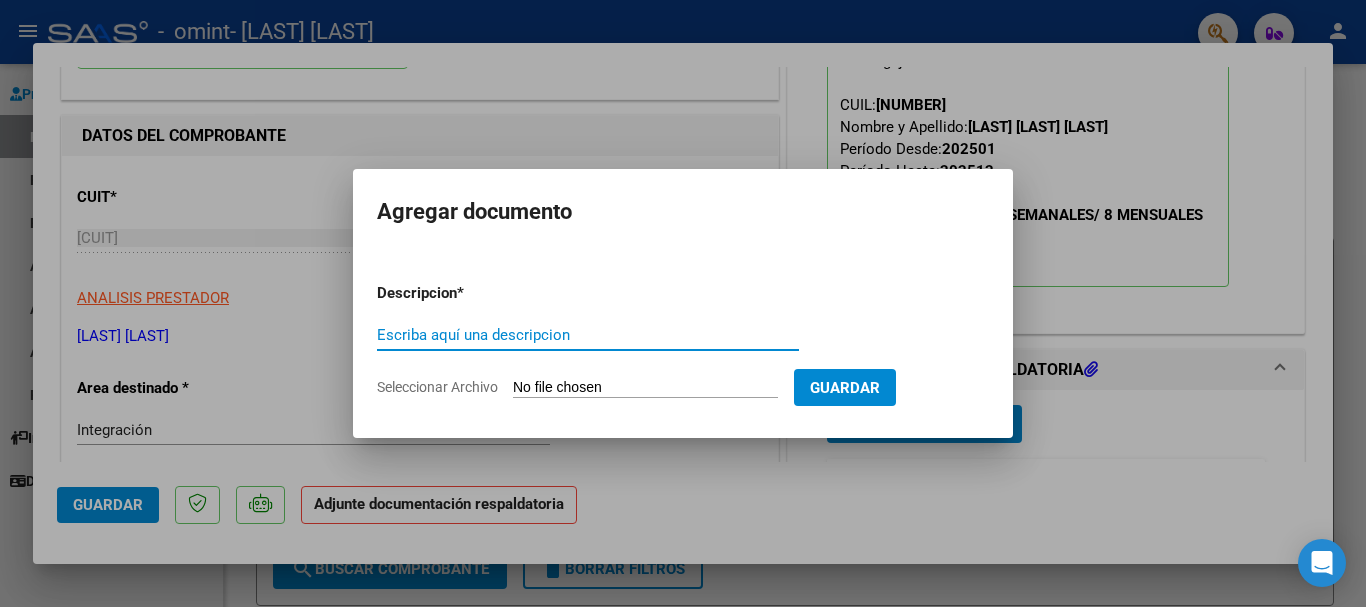 click on "Escriba aquí una descripcion" at bounding box center (588, 335) 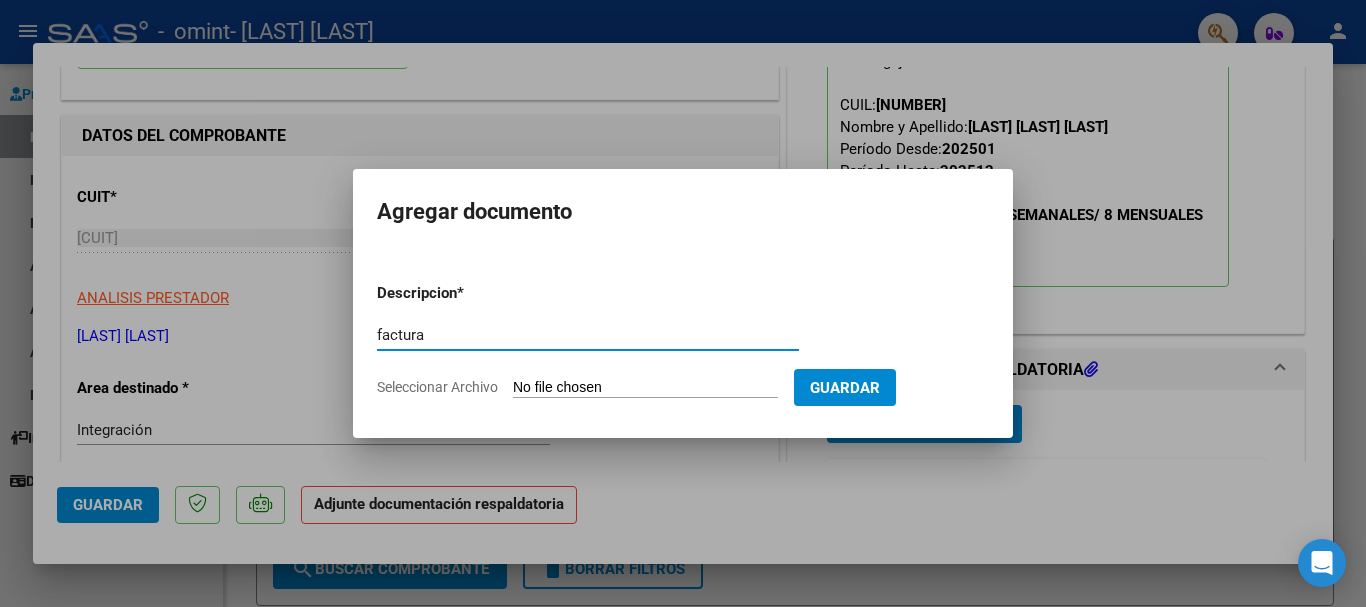 type on "factura" 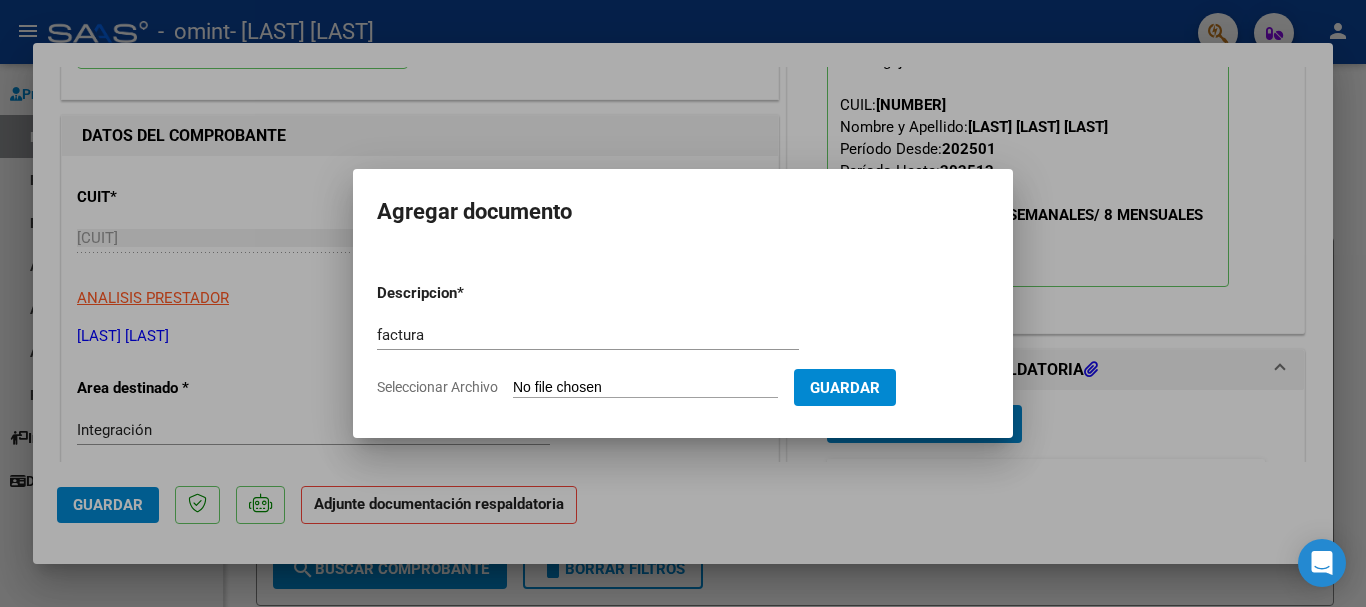 click on "Seleccionar Archivo" at bounding box center [645, 388] 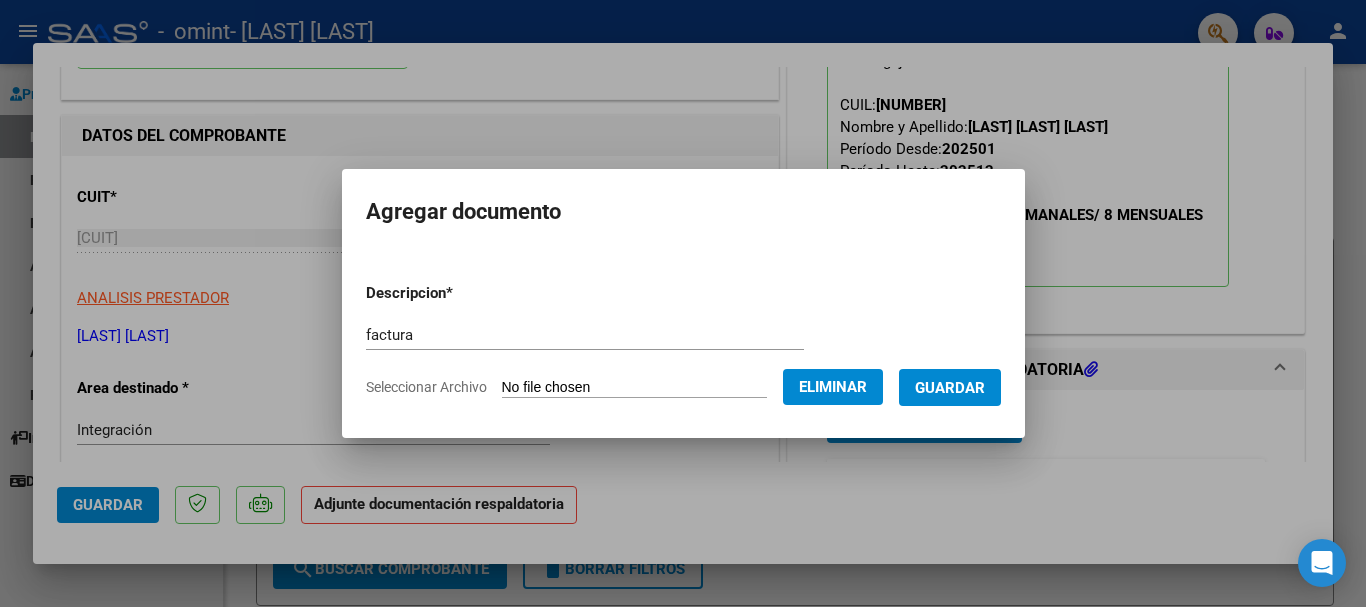 click on "Guardar" at bounding box center [950, 388] 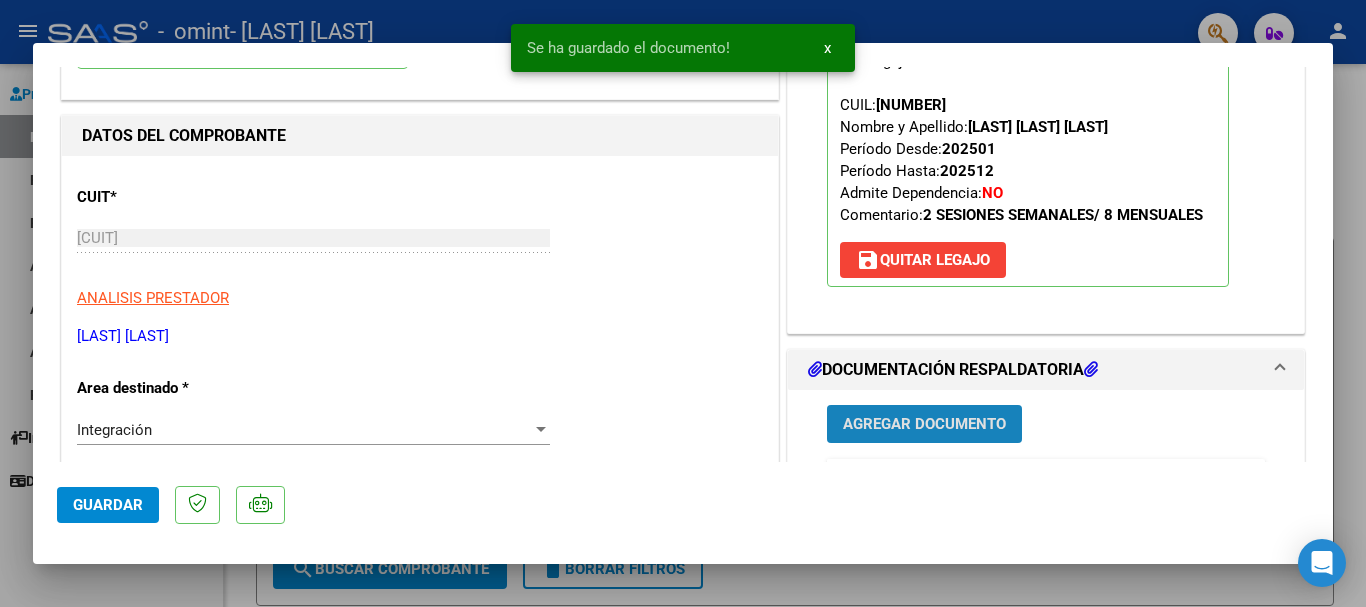 click on "Agregar Documento" at bounding box center (924, 425) 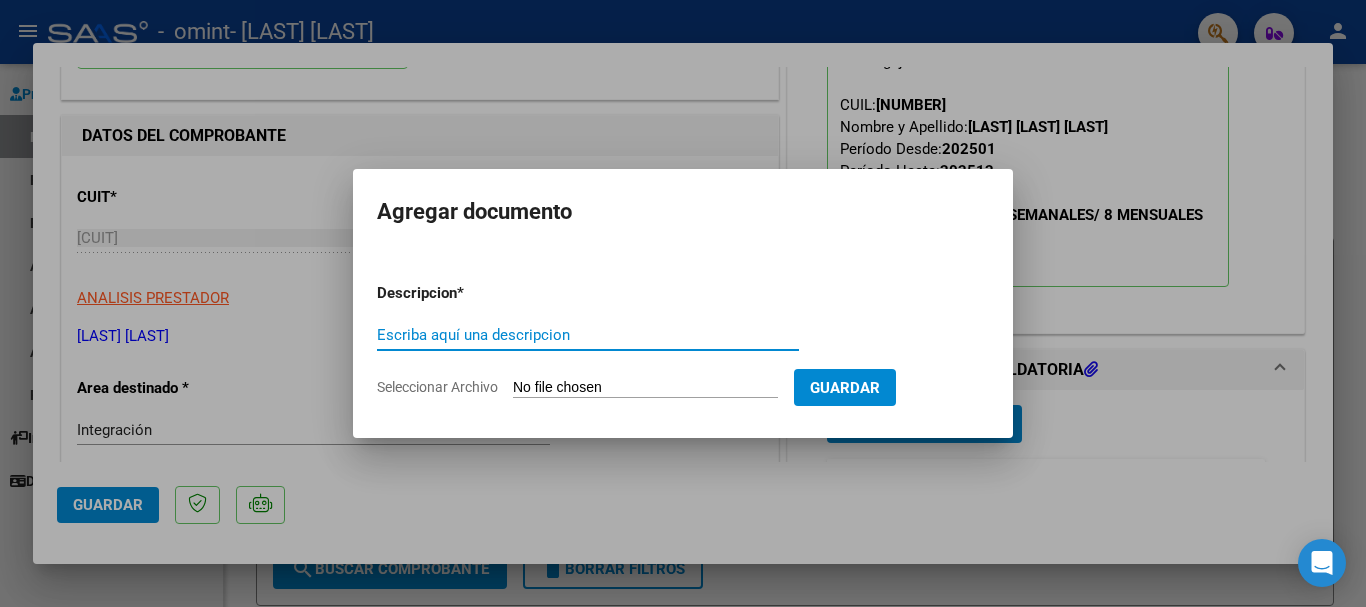 click on "Escriba aquí una descripcion" at bounding box center [588, 335] 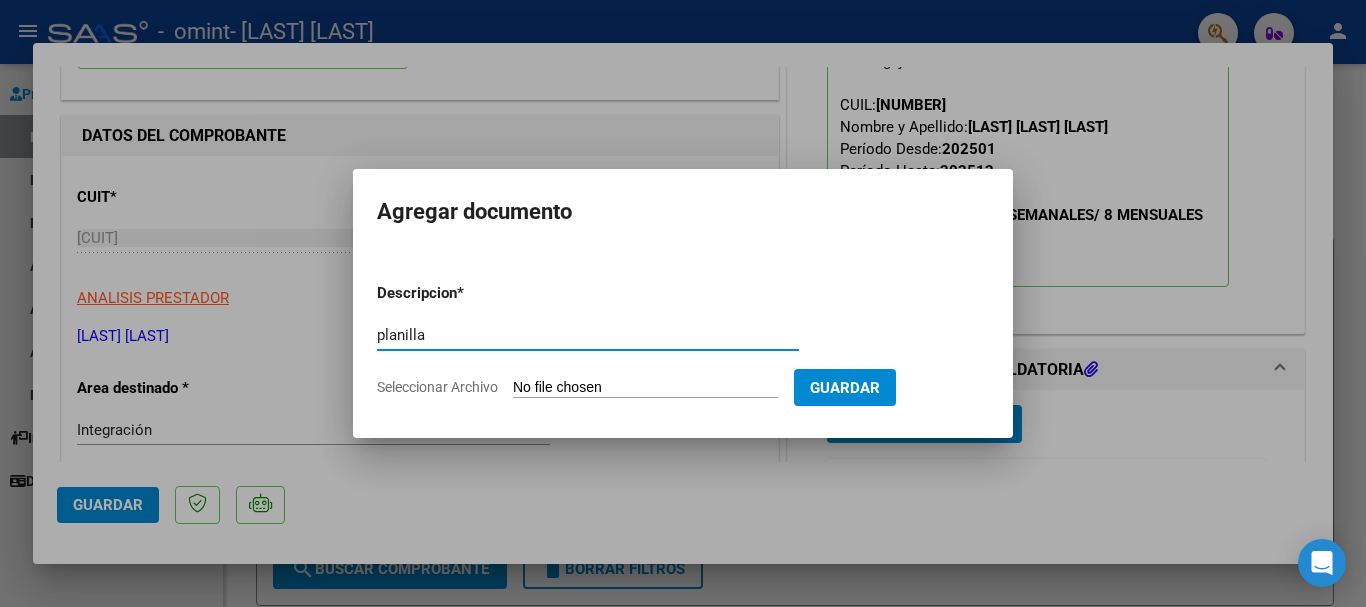 type on "planilla" 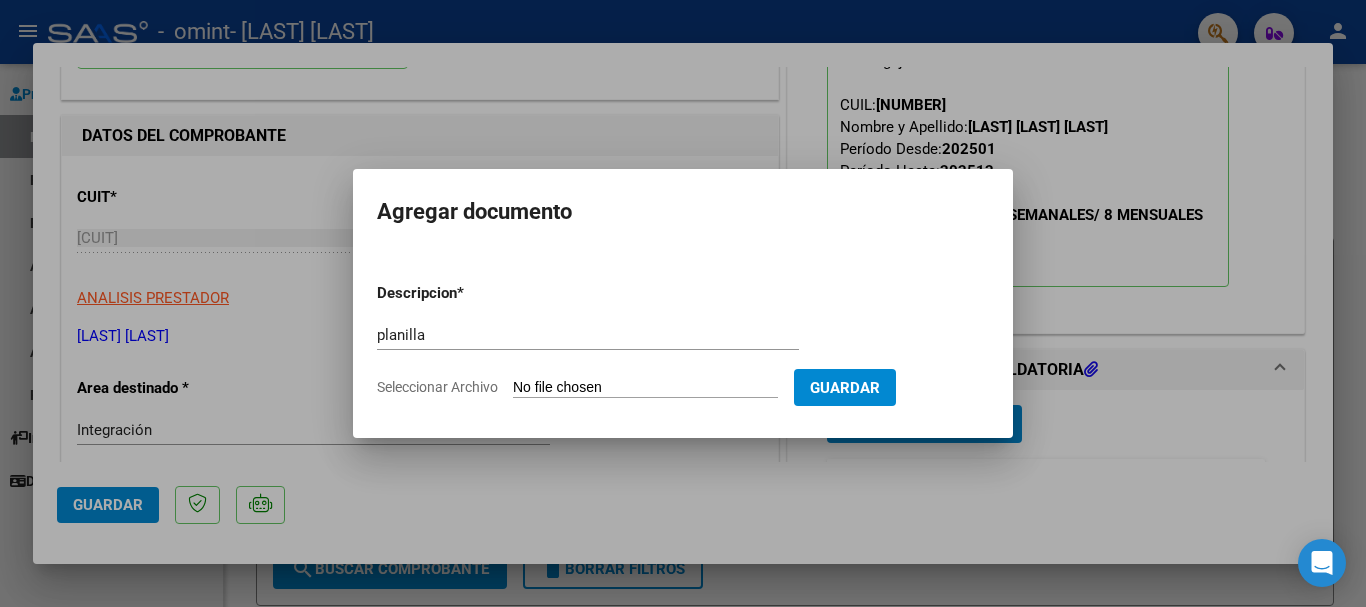 type on "C:\fakepath\[LAST] PSICO[DATE].pdf" 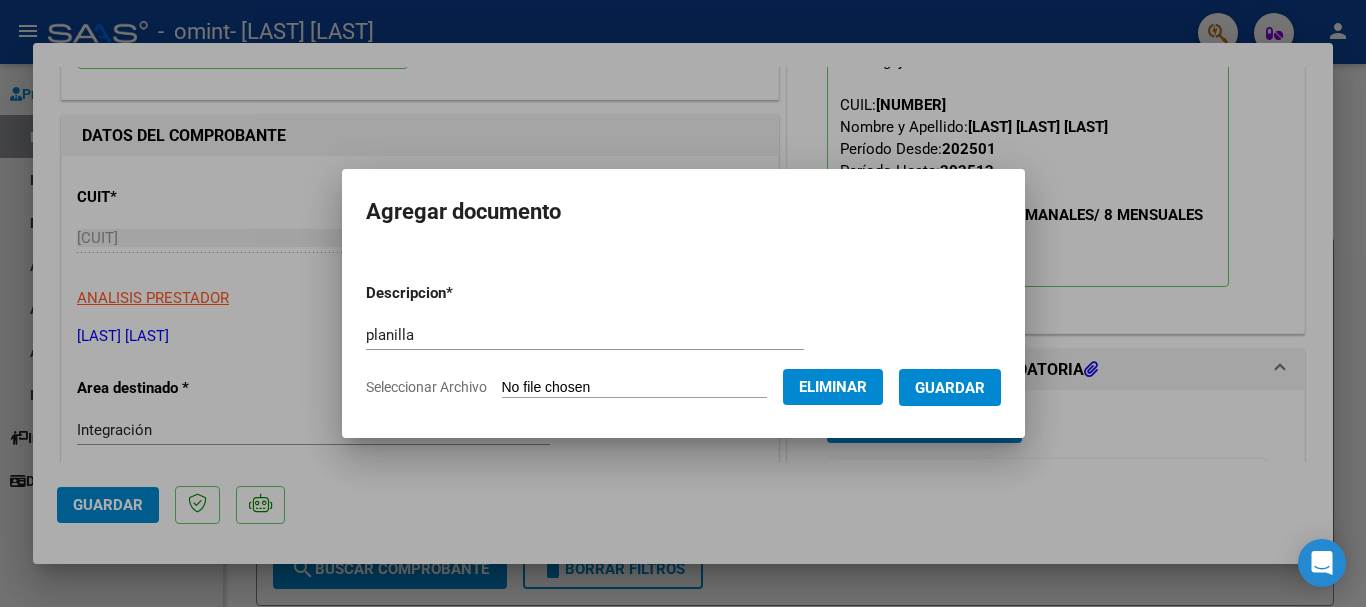 click on "Guardar" at bounding box center (950, 388) 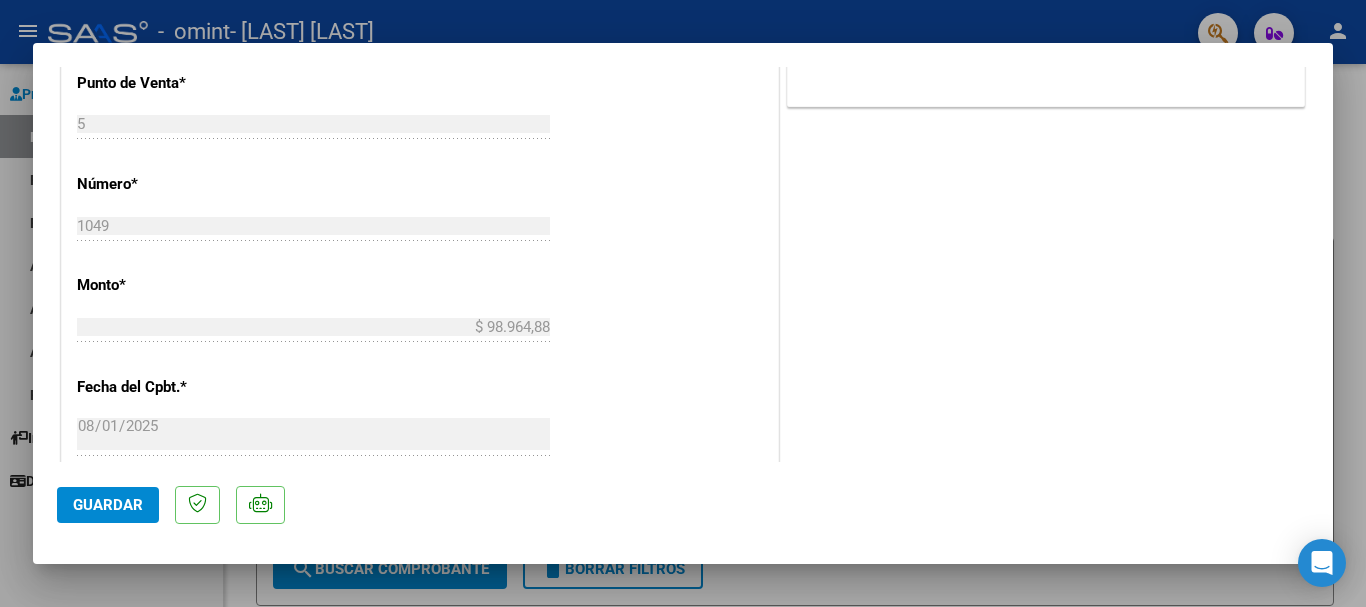 scroll, scrollTop: 1300, scrollLeft: 0, axis: vertical 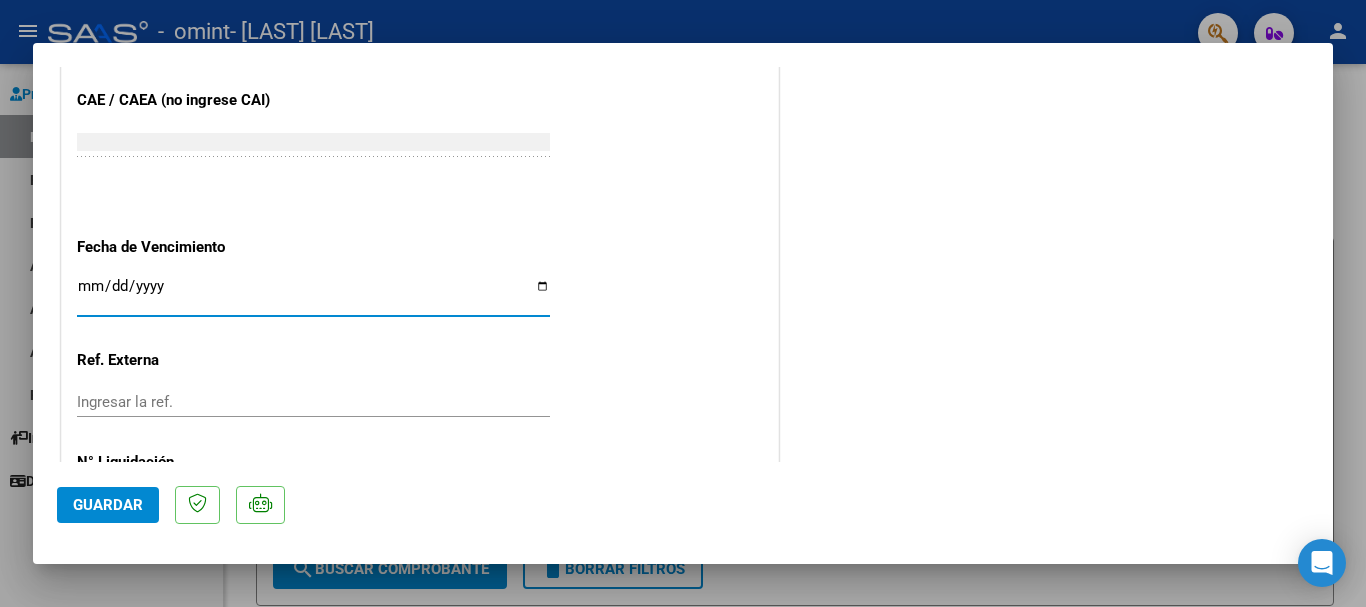 click on "Ingresar la fecha" at bounding box center (313, 294) 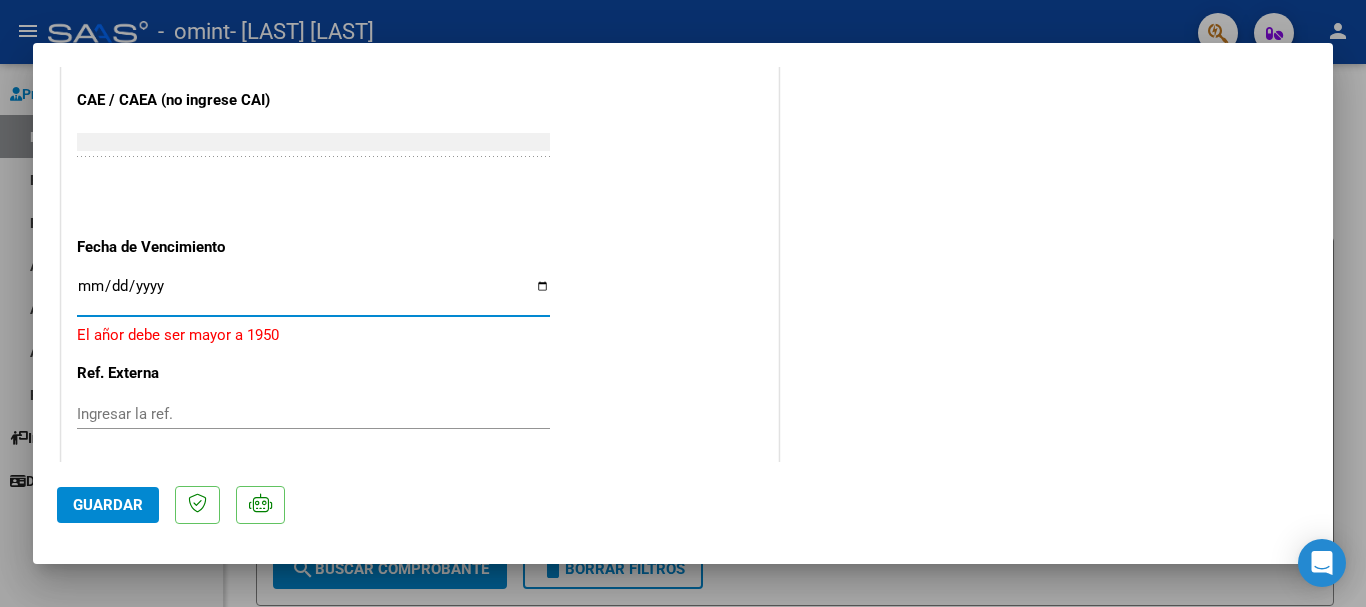 type on "2025-08-31" 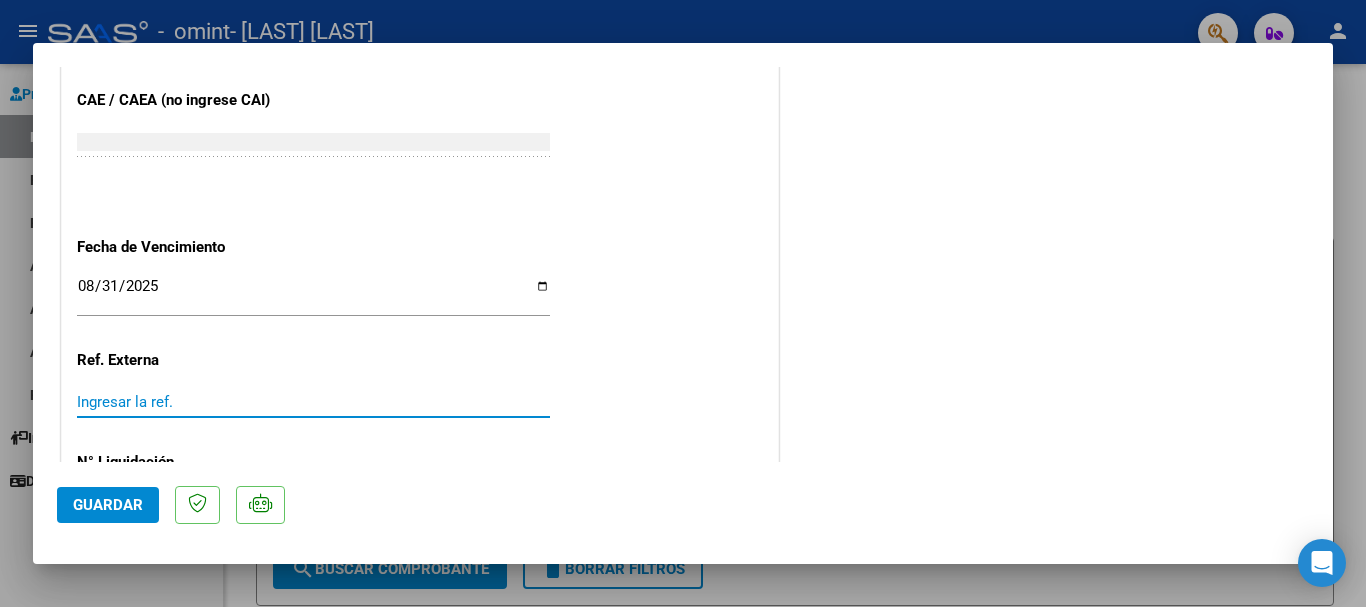 click on "Ingresar la ref." at bounding box center (313, 402) 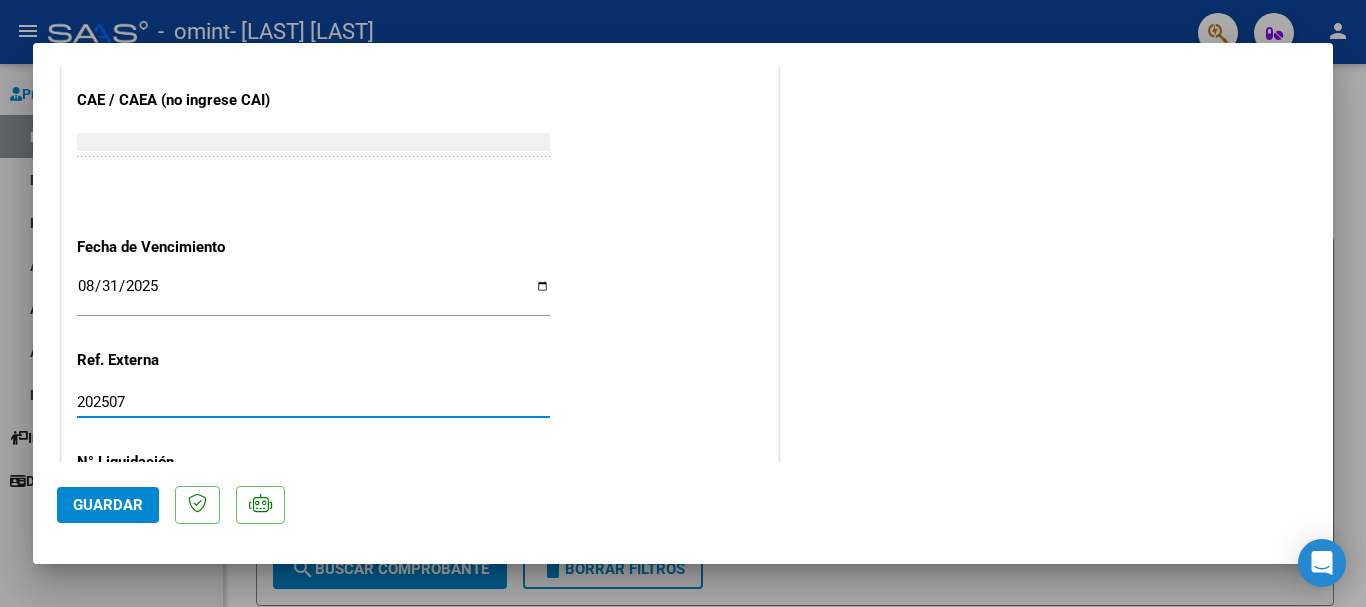 type on "202507" 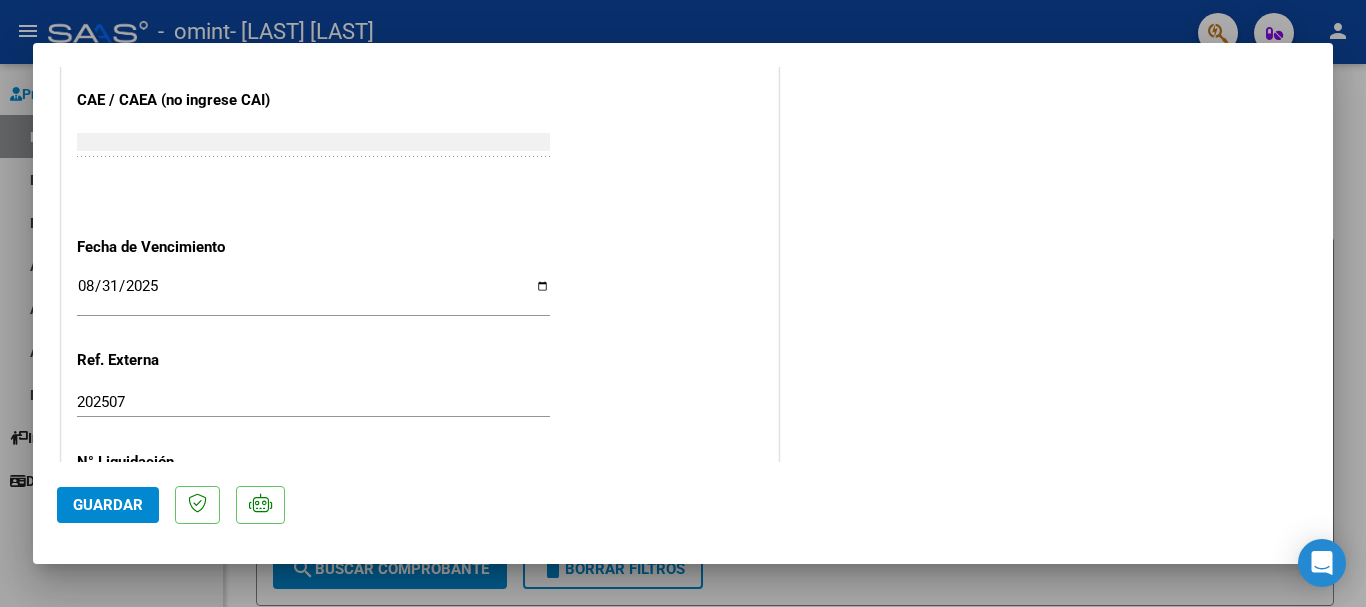 click on "CUIT  *   [CUIT] Ingresar CUIT  ANALISIS PRESTADOR  [LAST] [LAST]  ARCA Padrón  Area destinado * Integración Seleccionar Area Período de Prestación (Ej: 202305 para Mayo 2023    202507 Ingrese el Período de Prestación como indica el ejemplo   Una vez que se asoció a un legajo aprobado no se puede cambiar el período de prestación.   Comprobante Tipo * Factura C Seleccionar Tipo Punto de Venta  *   5 Ingresar el Nro.  Número  *   1049 Ingresar el Nro.  Monto  *   $ 98.964,88 Ingresar el monto  Fecha del Cpbt.  *   2025-08-01 Ingresar la fecha  CAE / CAEA (no ingrese CAI)    [CAE] Ingresar el CAE o CAEA (no ingrese CAI)  Fecha de Vencimiento    2025-08-31 Ingresar la fecha  Ref. Externa    202507 Ingresar la ref.  N° Liquidación    Ingresar el N° Liquidación" at bounding box center [420, -196] 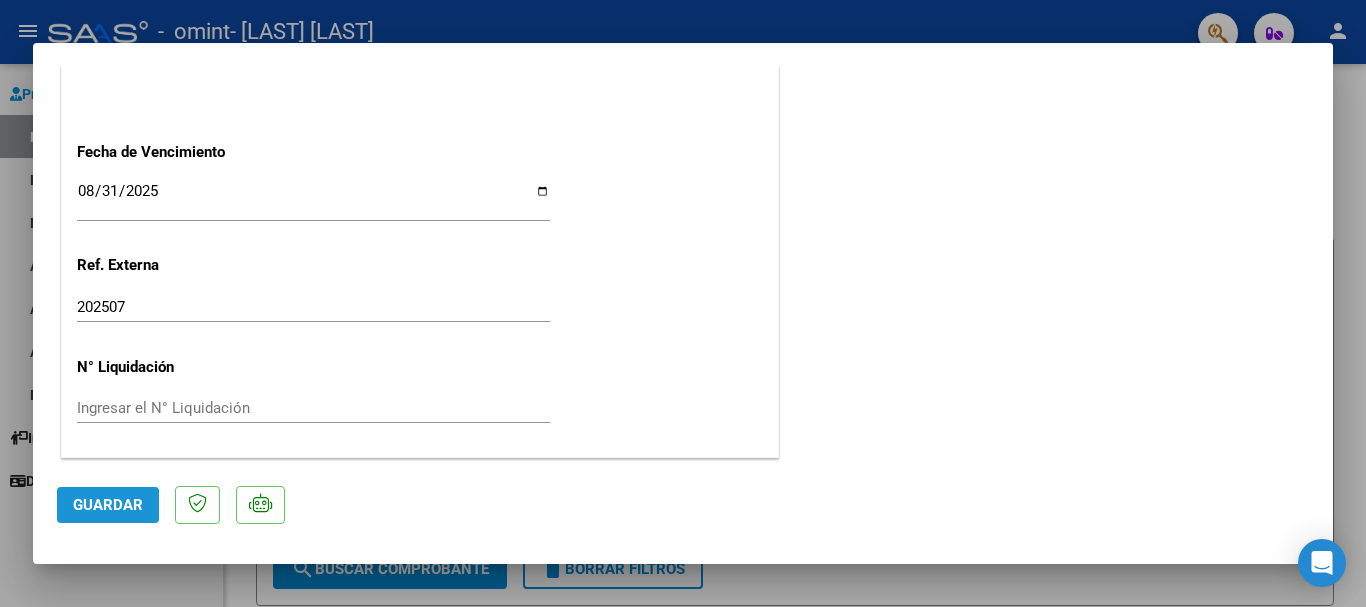 click on "Guardar" 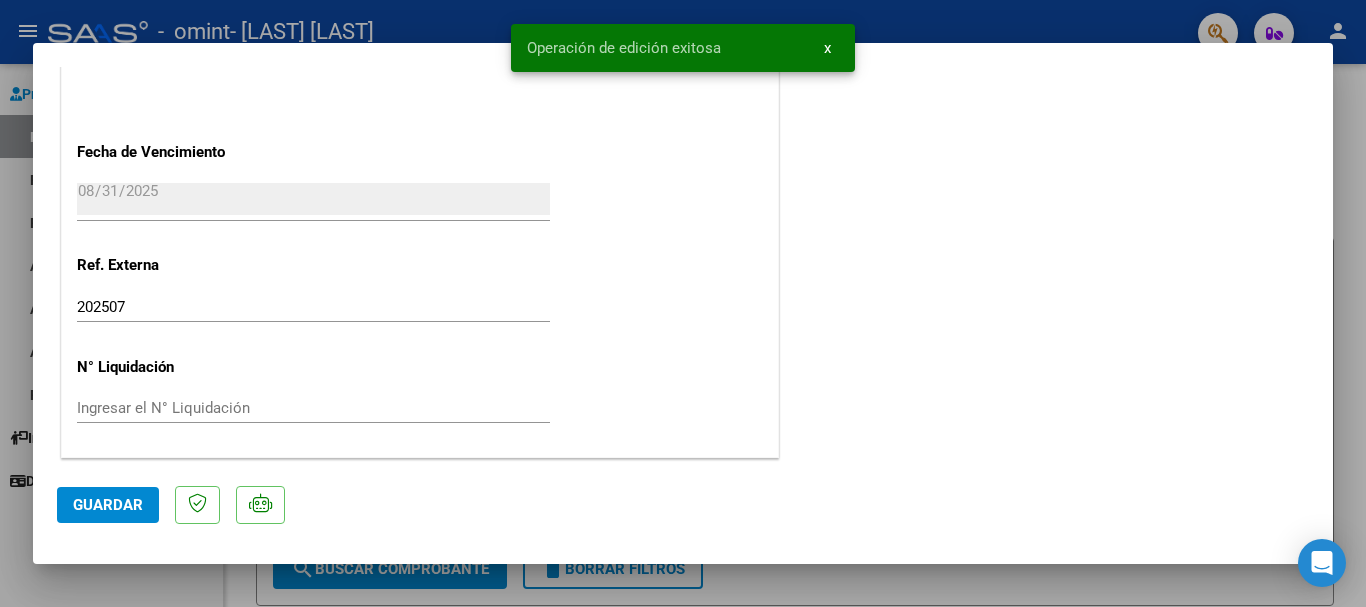 click at bounding box center [683, 303] 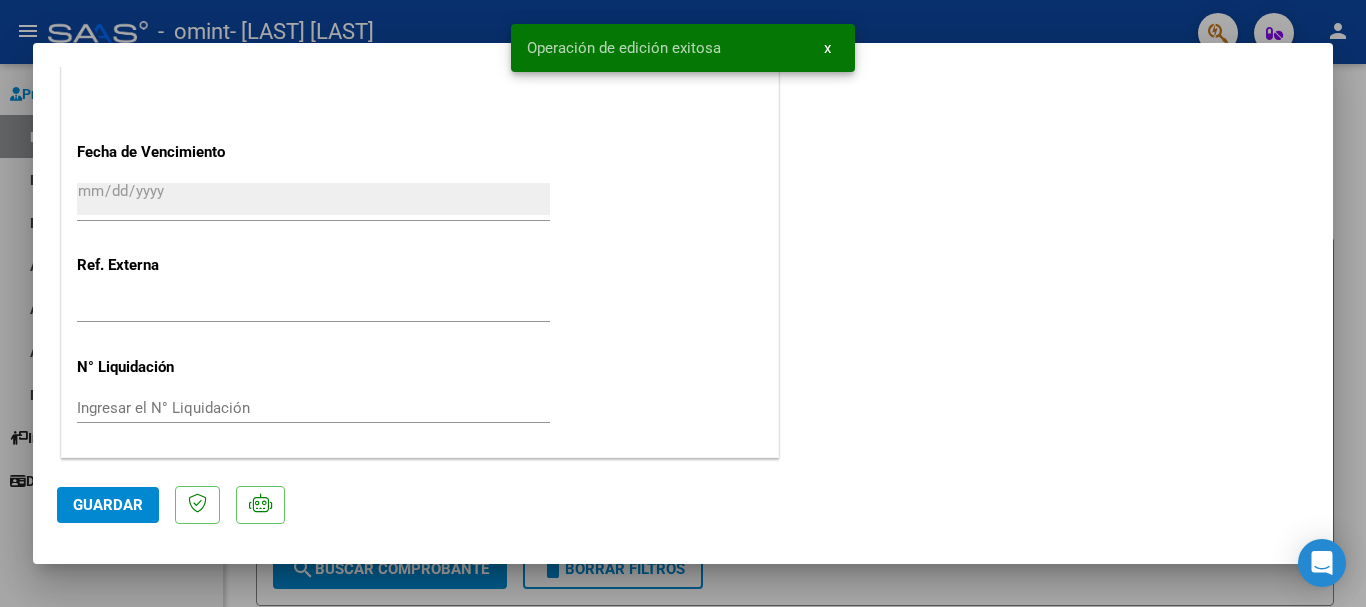 scroll, scrollTop: 1547, scrollLeft: 0, axis: vertical 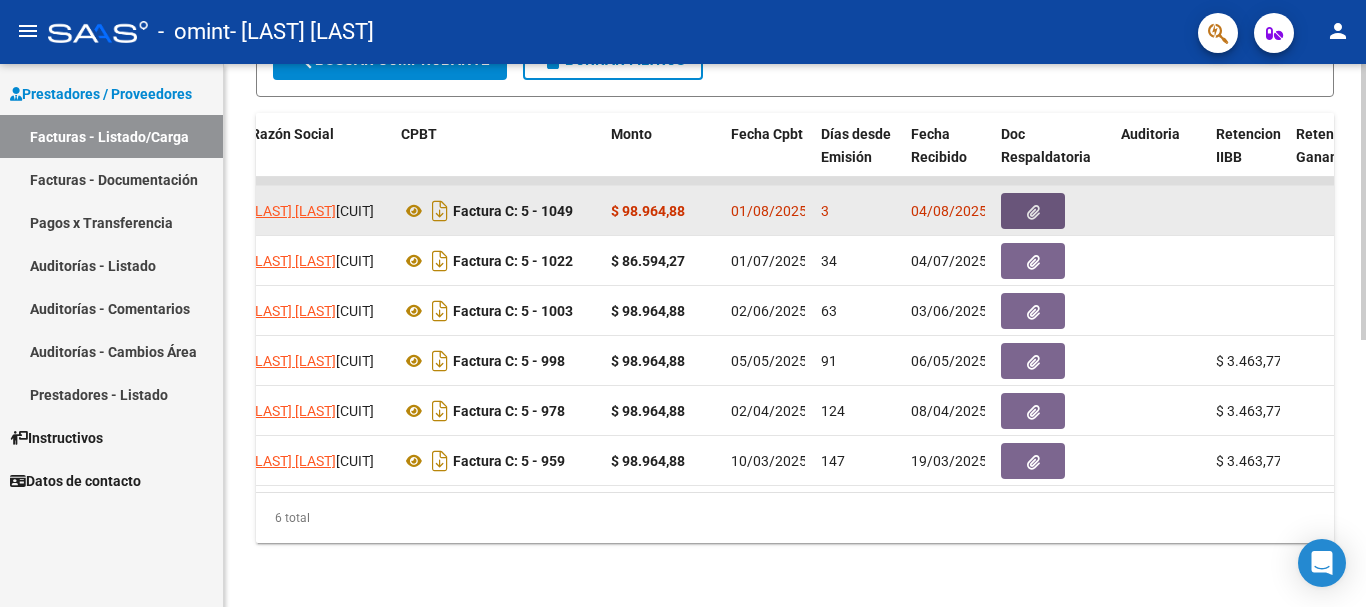 click 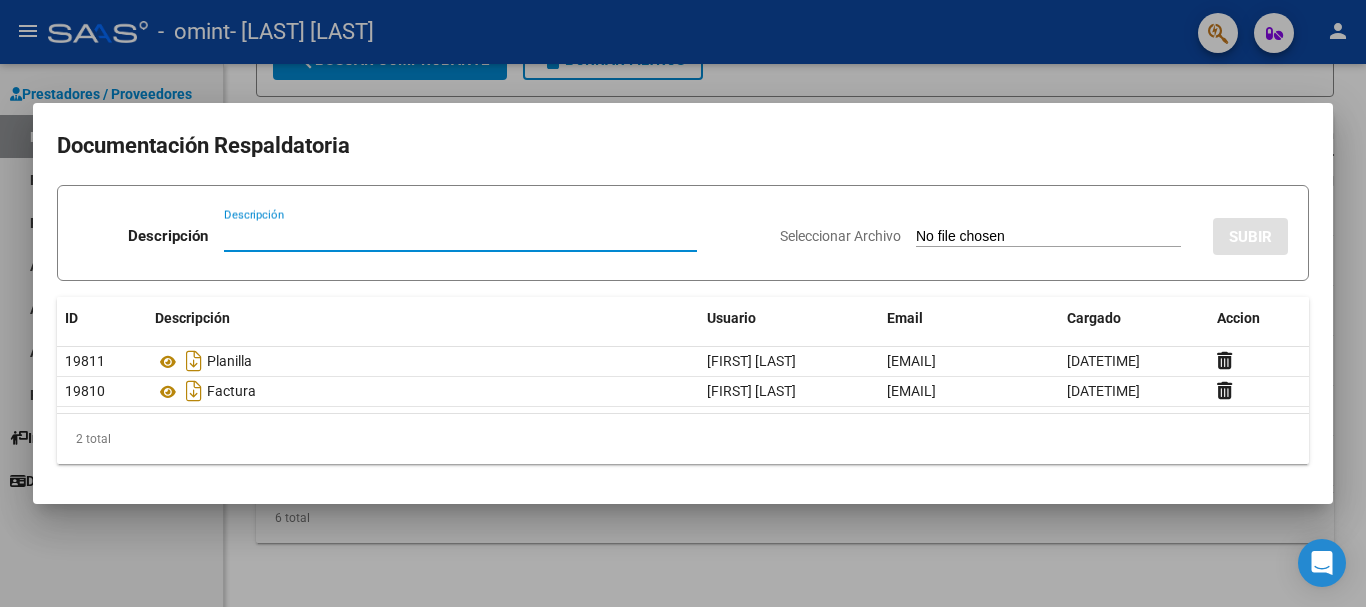 click at bounding box center (683, 303) 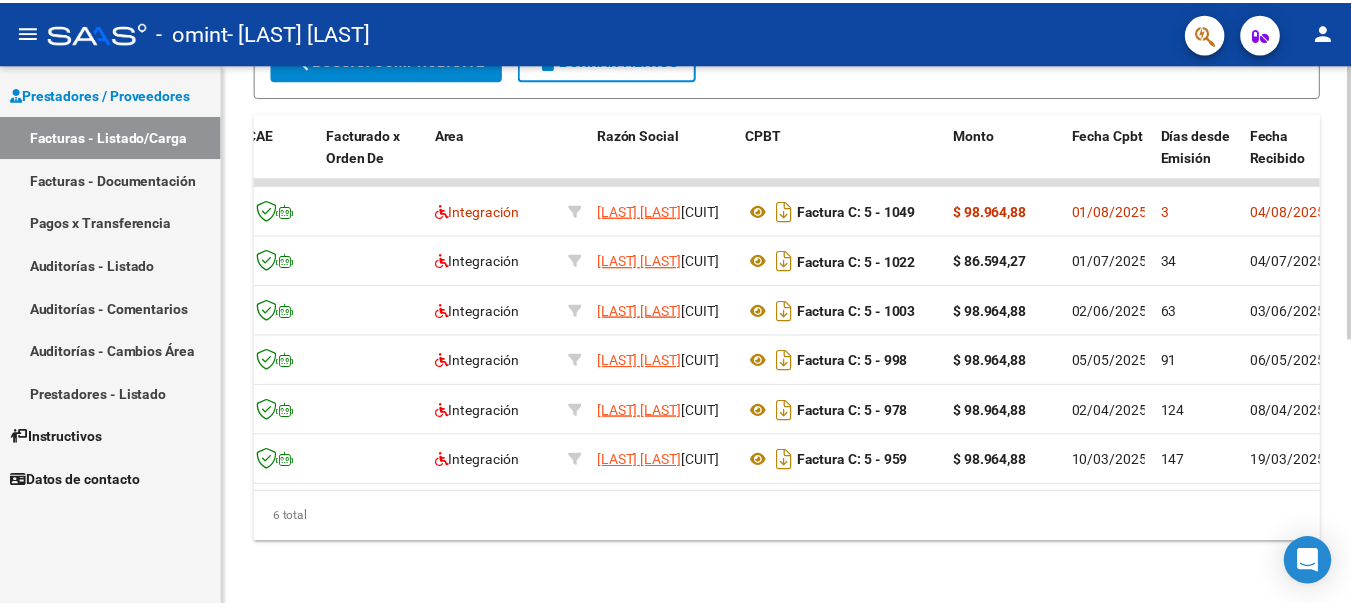 scroll, scrollTop: 0, scrollLeft: 0, axis: both 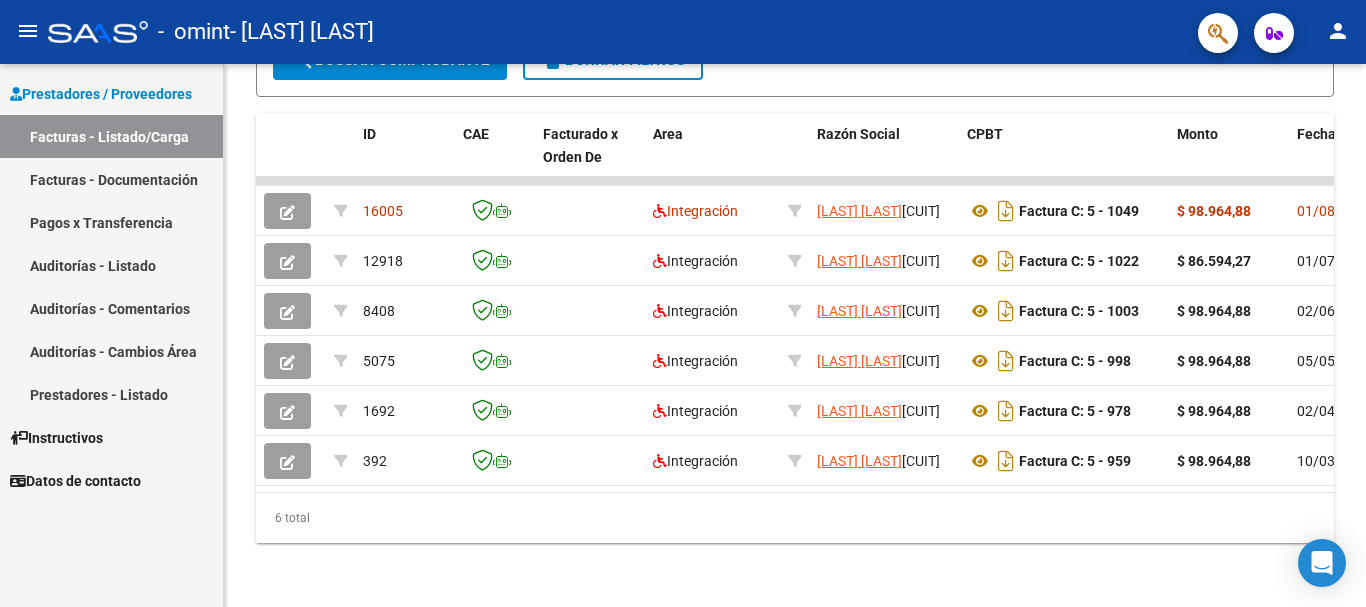 click on "person" 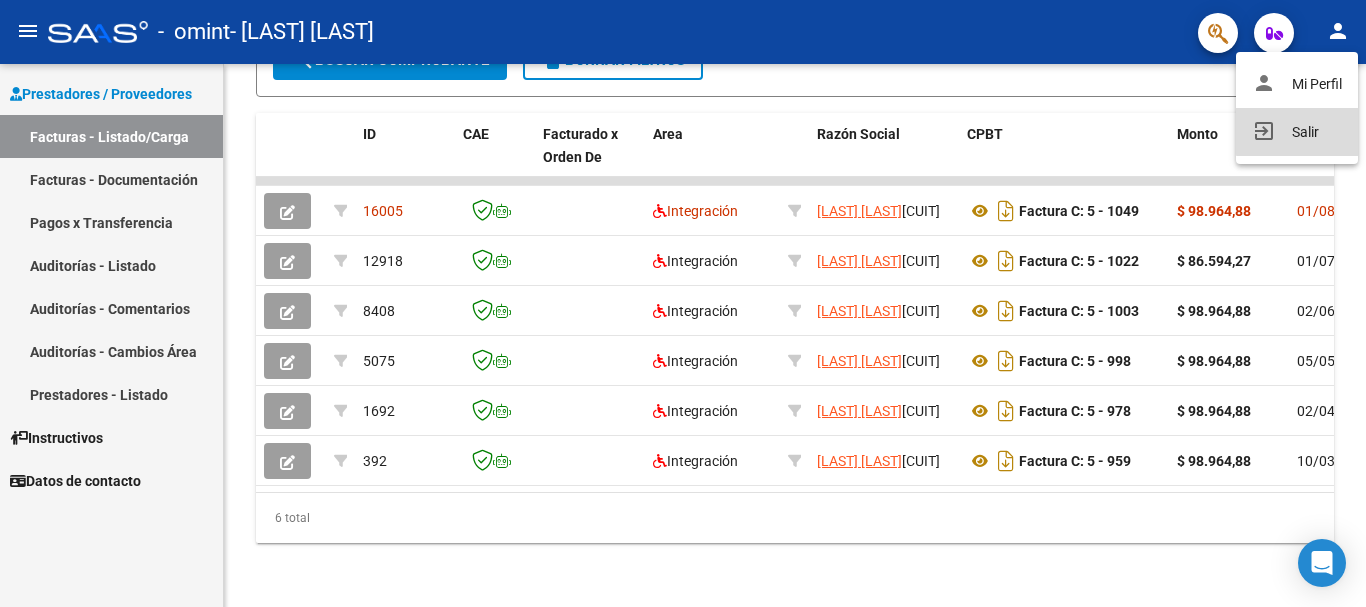 click on "exit_to_app  Salir" at bounding box center [1297, 132] 